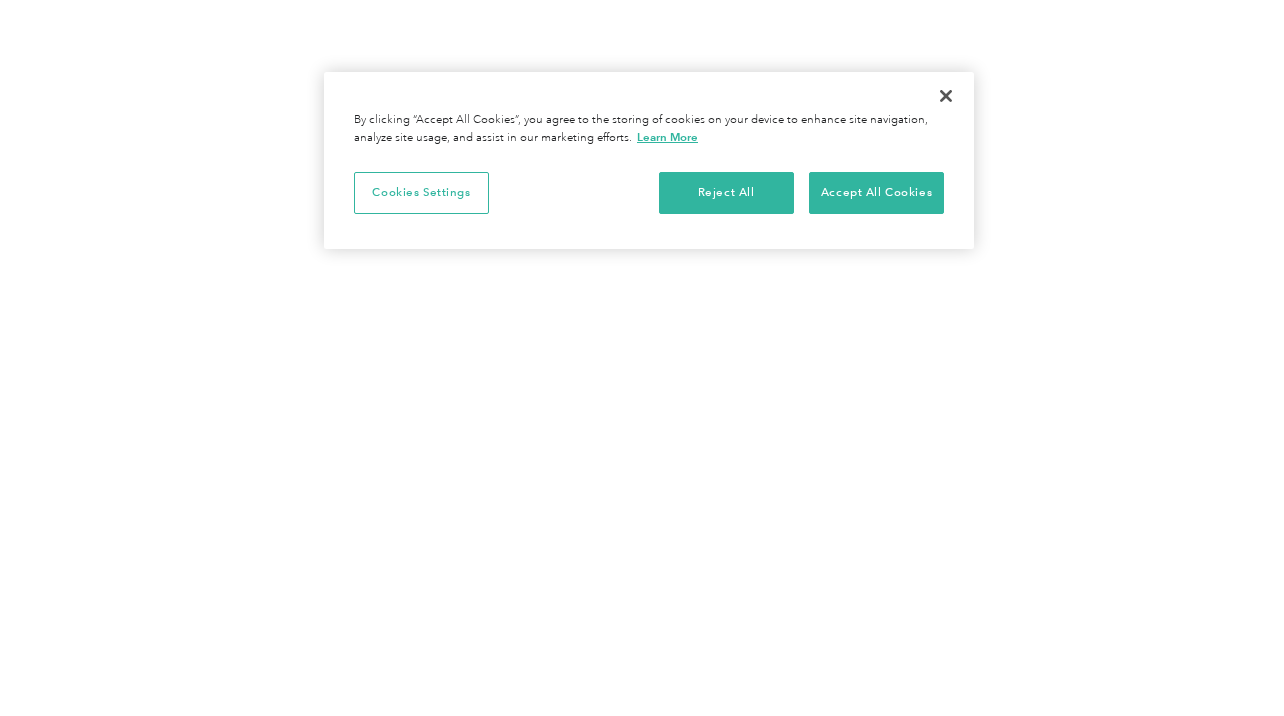 scroll, scrollTop: 0, scrollLeft: 0, axis: both 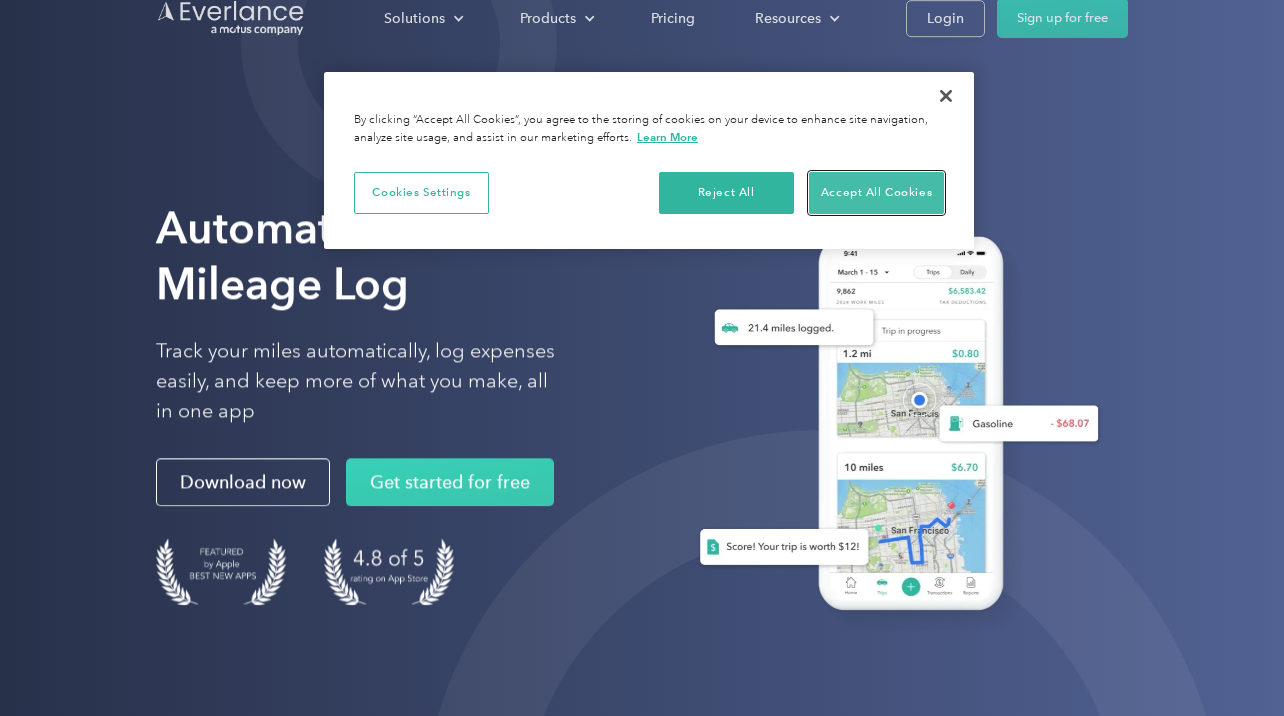 click on "Accept All Cookies" at bounding box center (876, 193) 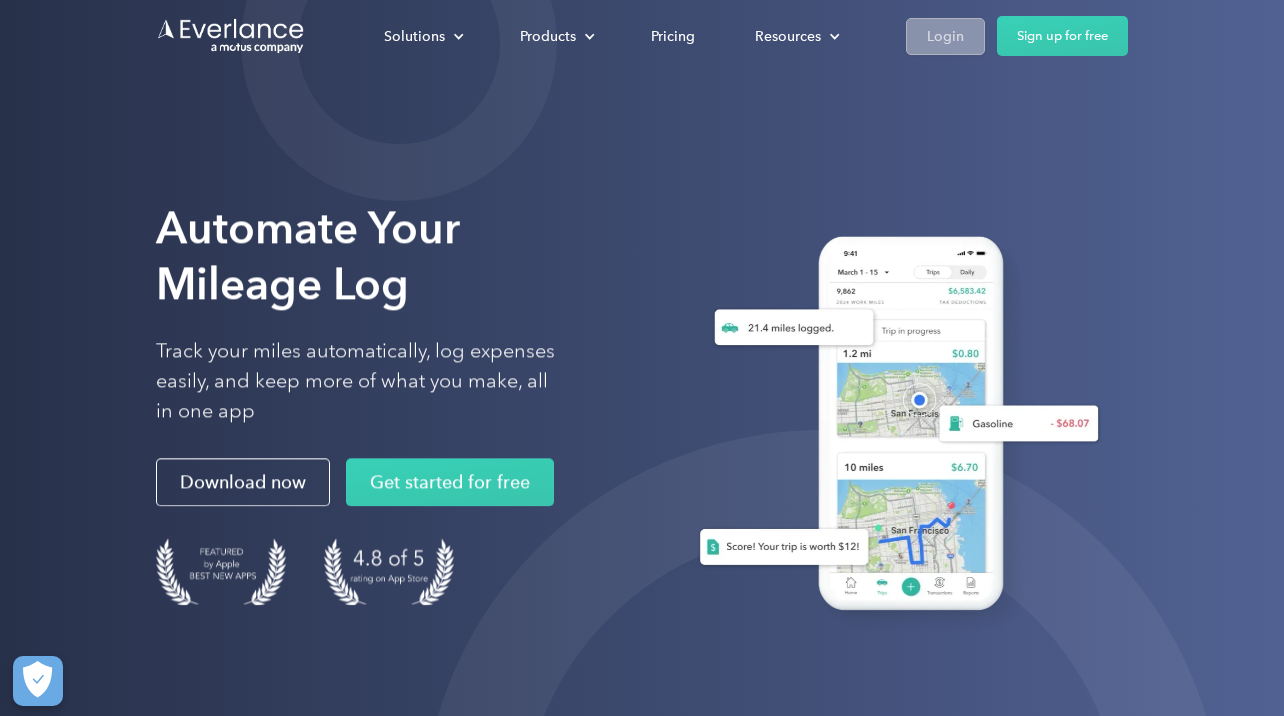 click on "Login" at bounding box center [945, 36] 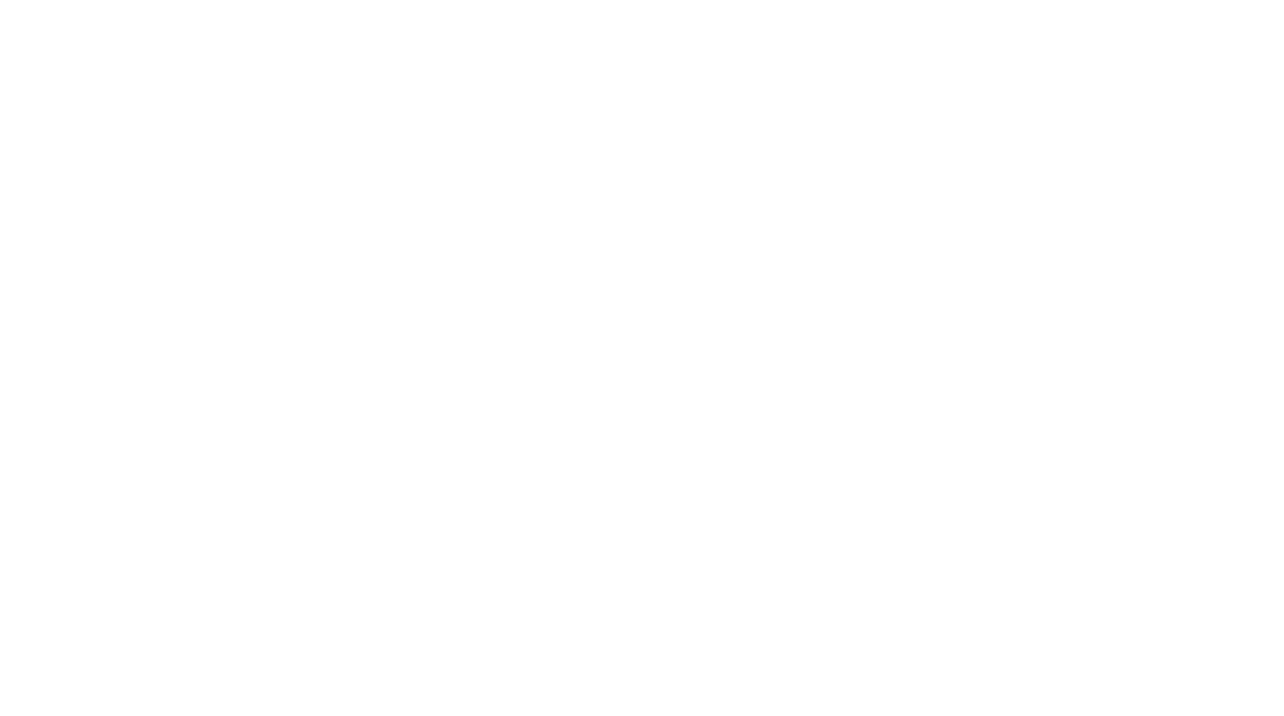 scroll, scrollTop: 0, scrollLeft: 0, axis: both 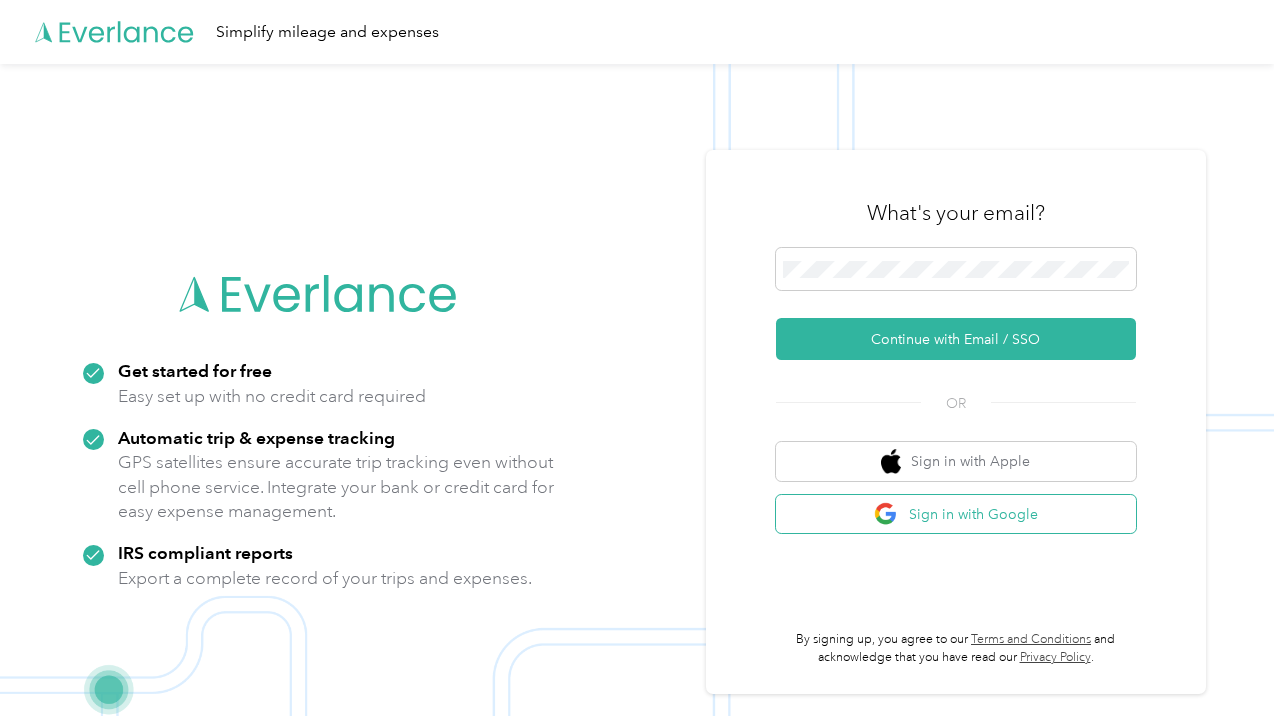 click on "Sign in with Google" at bounding box center (956, 514) 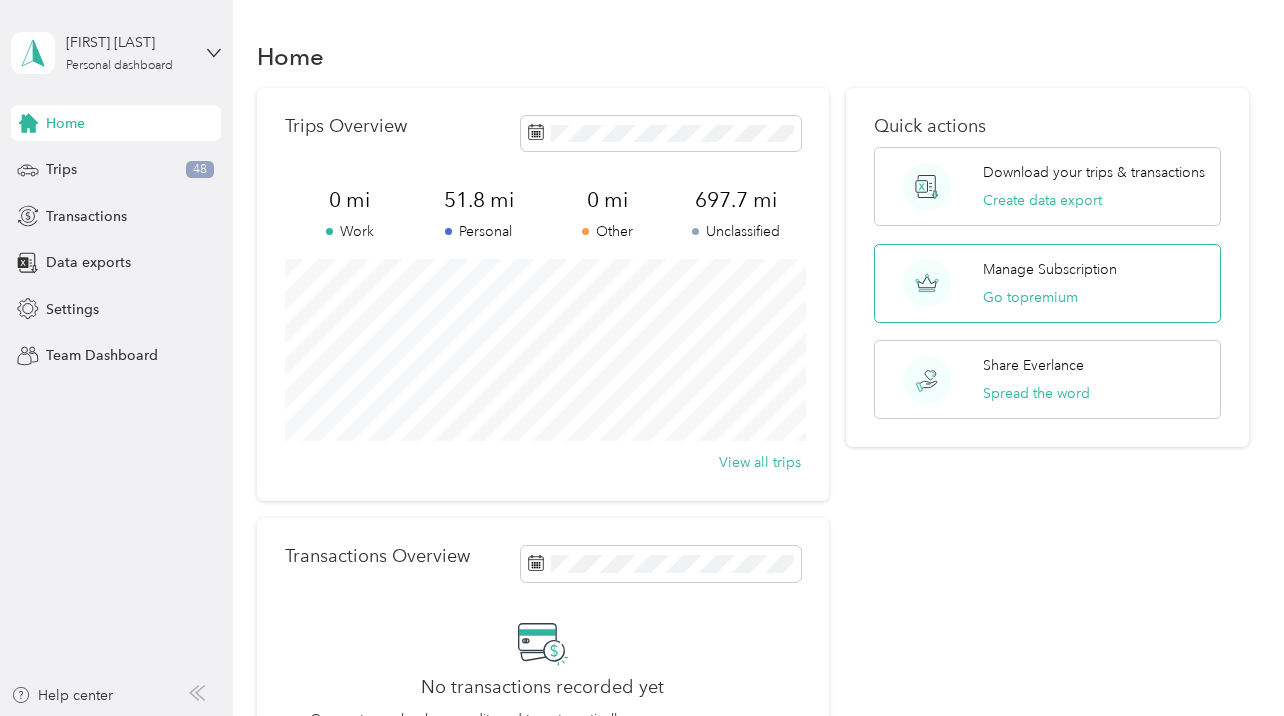 click on "Manage Subscription" at bounding box center [1050, 269] 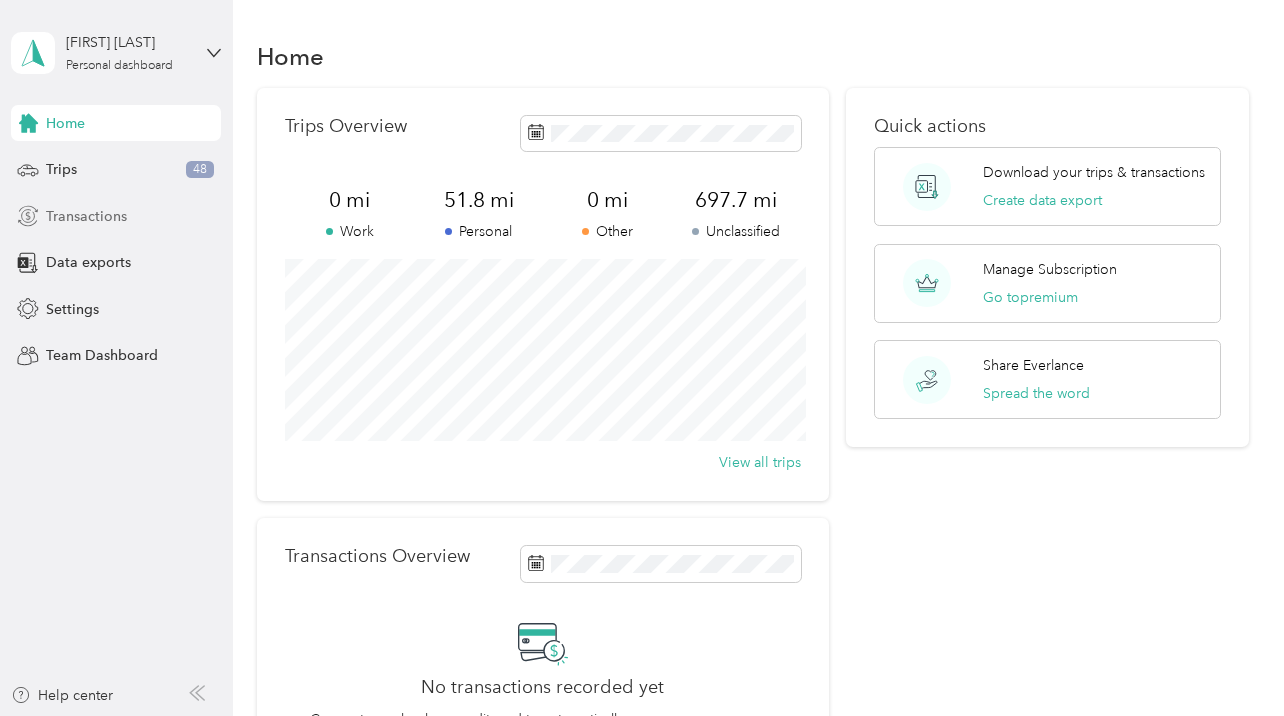 click on "Transactions" at bounding box center [86, 216] 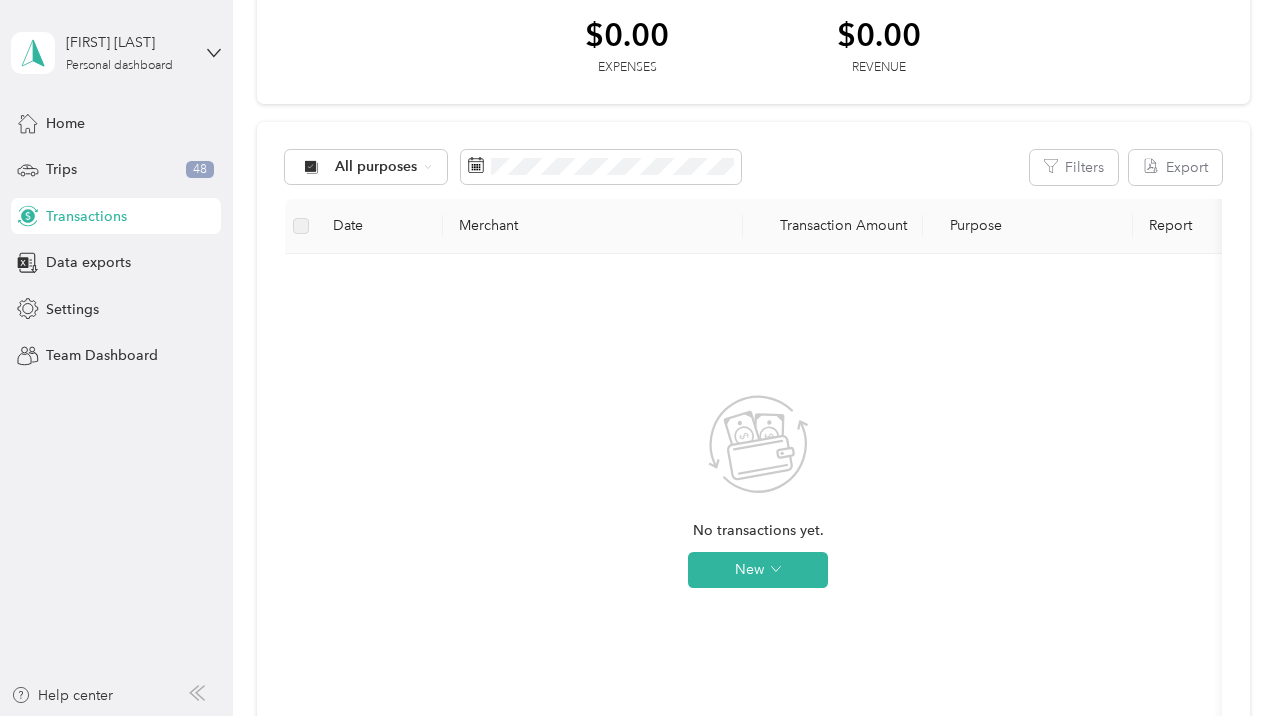 scroll, scrollTop: 0, scrollLeft: 0, axis: both 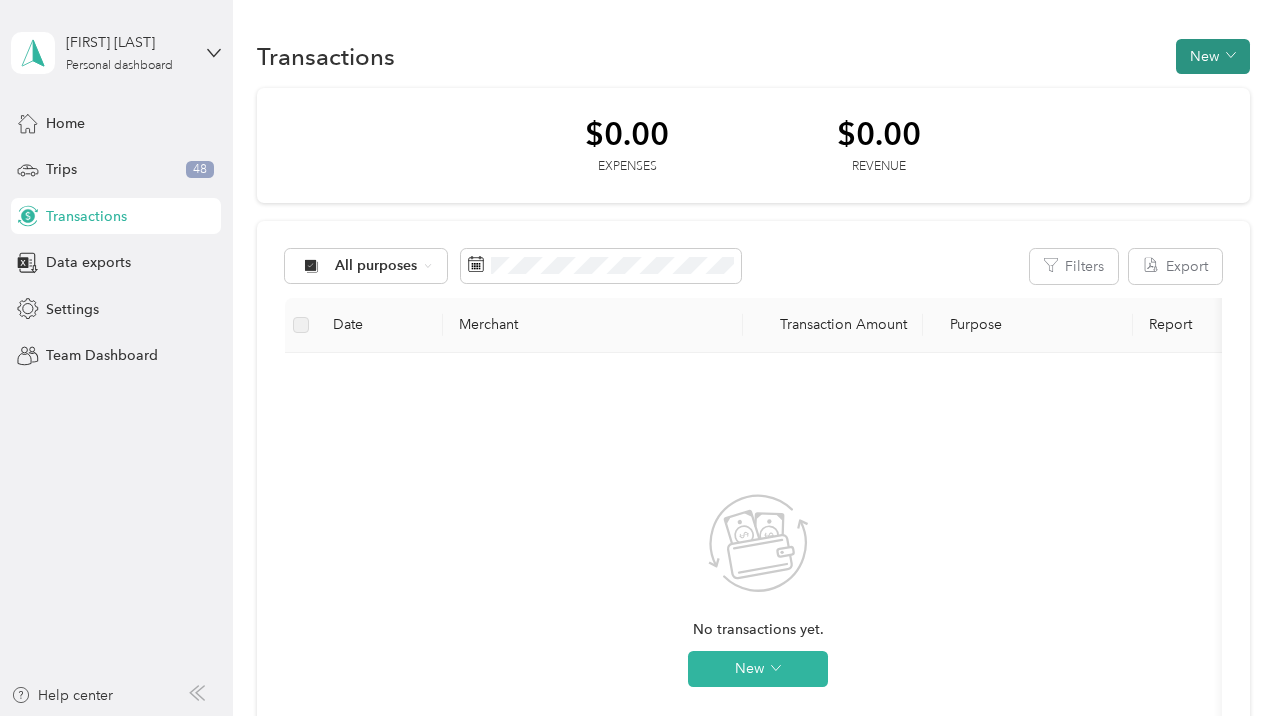 click on "New" at bounding box center (1213, 56) 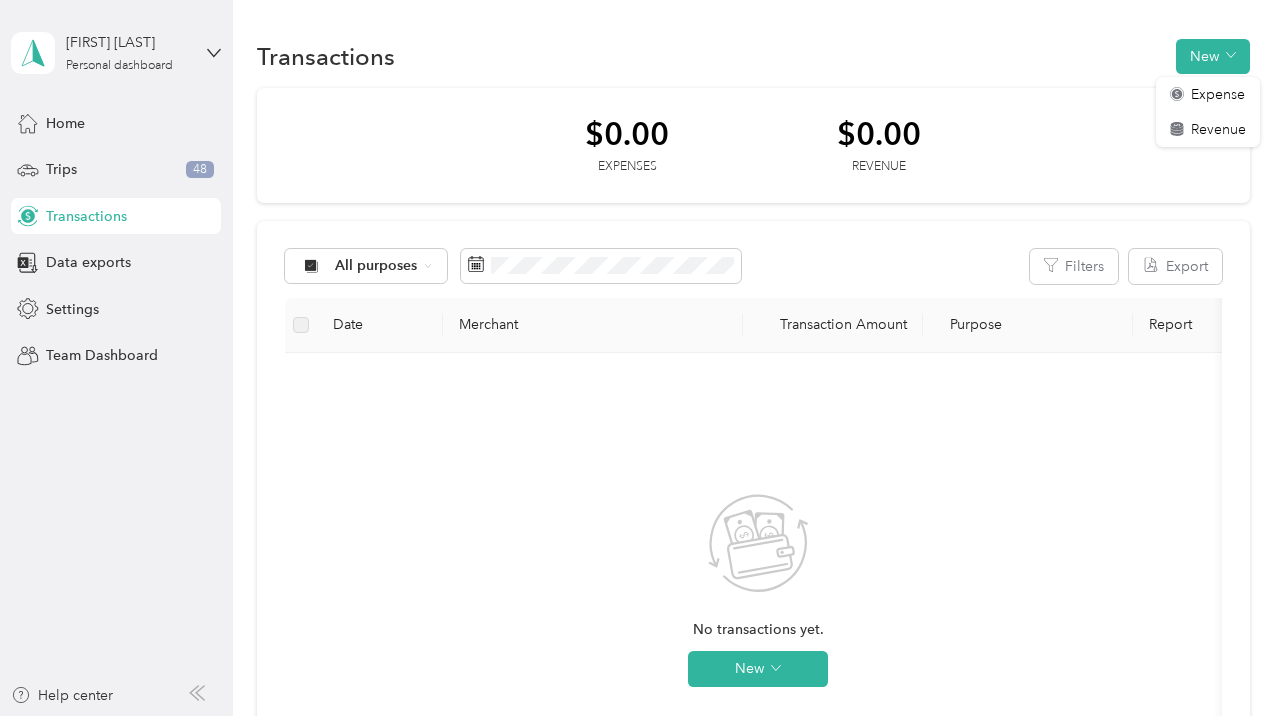 click on "All purposes Filters Export Date Merchant Transaction Amount Purpose Report             No transactions yet. New" at bounding box center (753, 582) 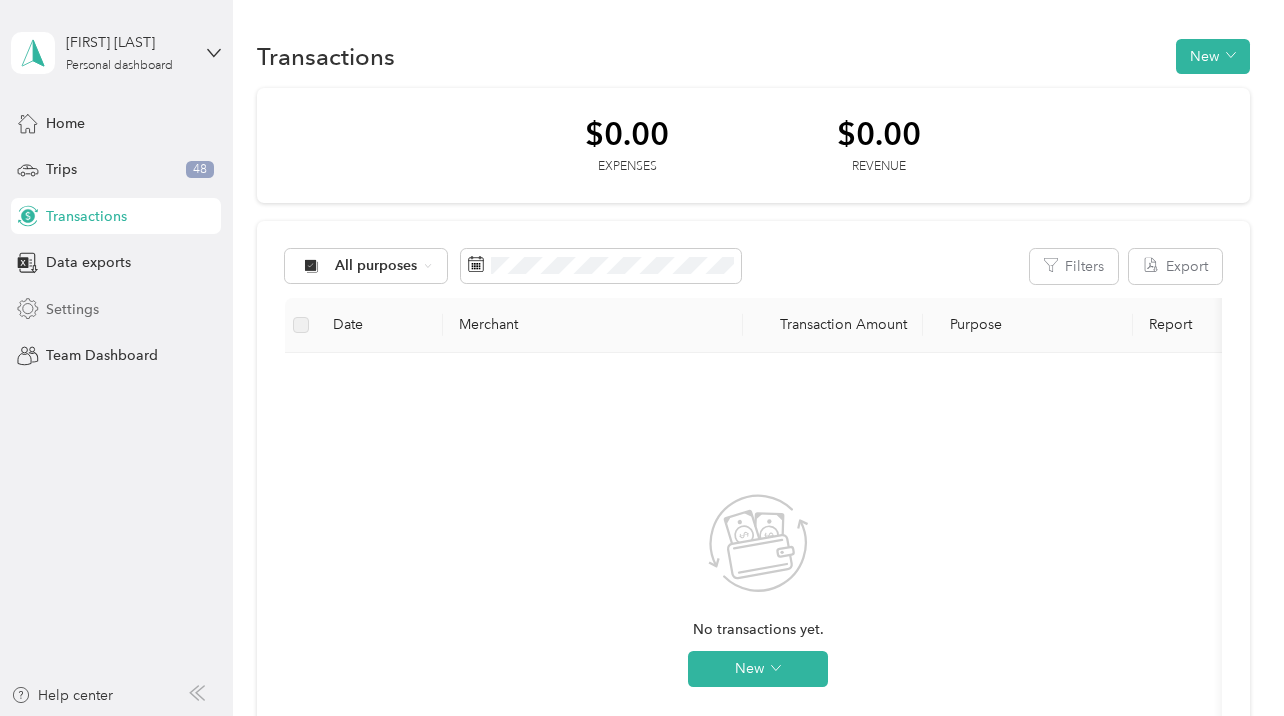 click on "Settings" at bounding box center (72, 309) 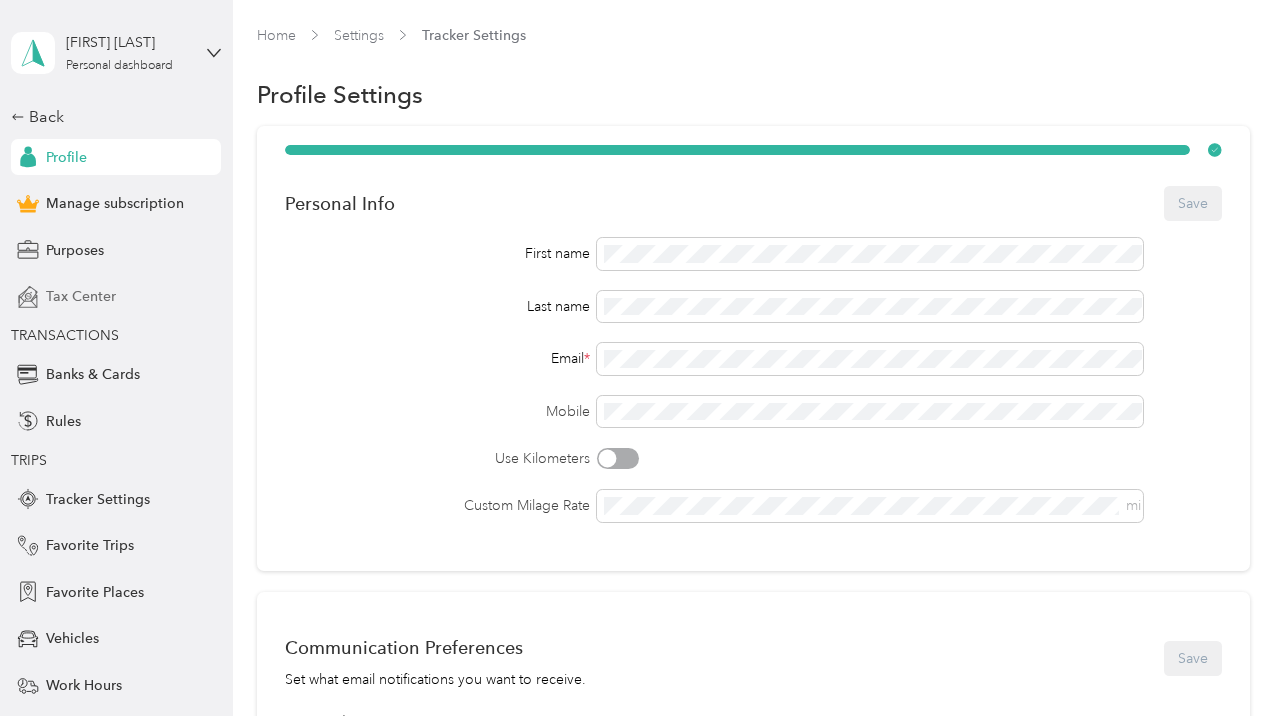 click on "Tax Center" at bounding box center [116, 297] 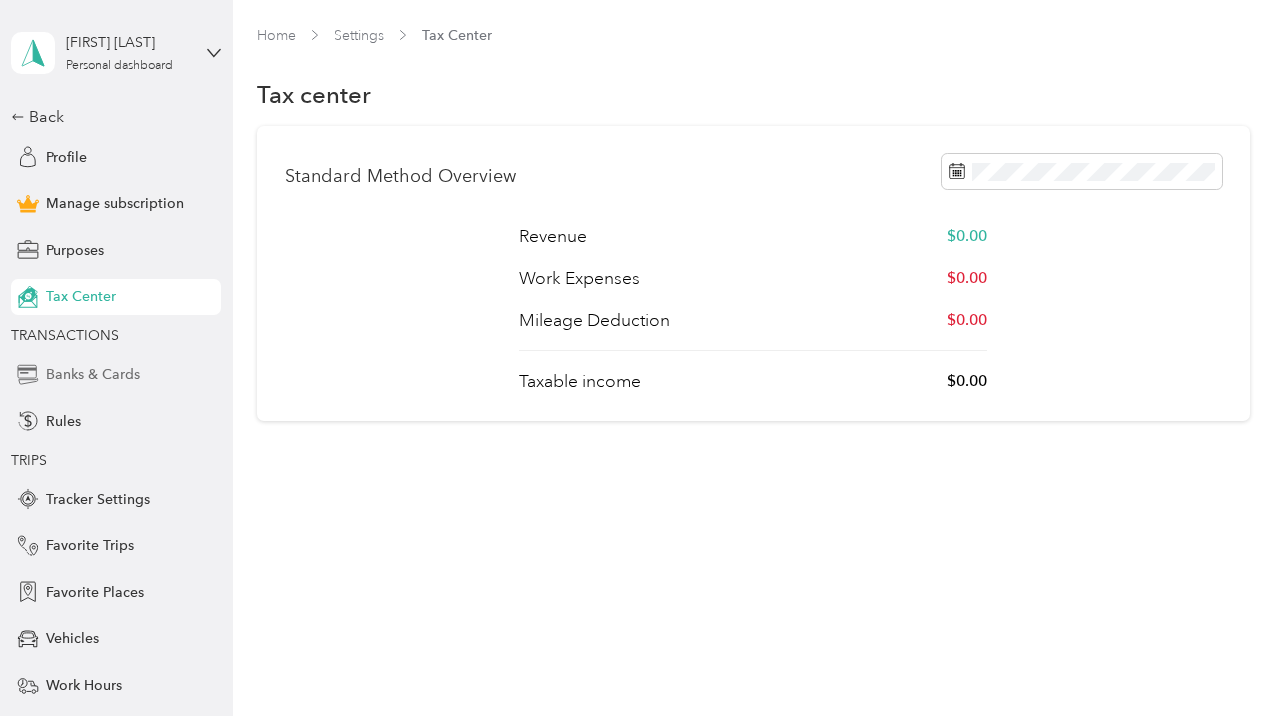 click on "Banks & Cards" at bounding box center [93, 374] 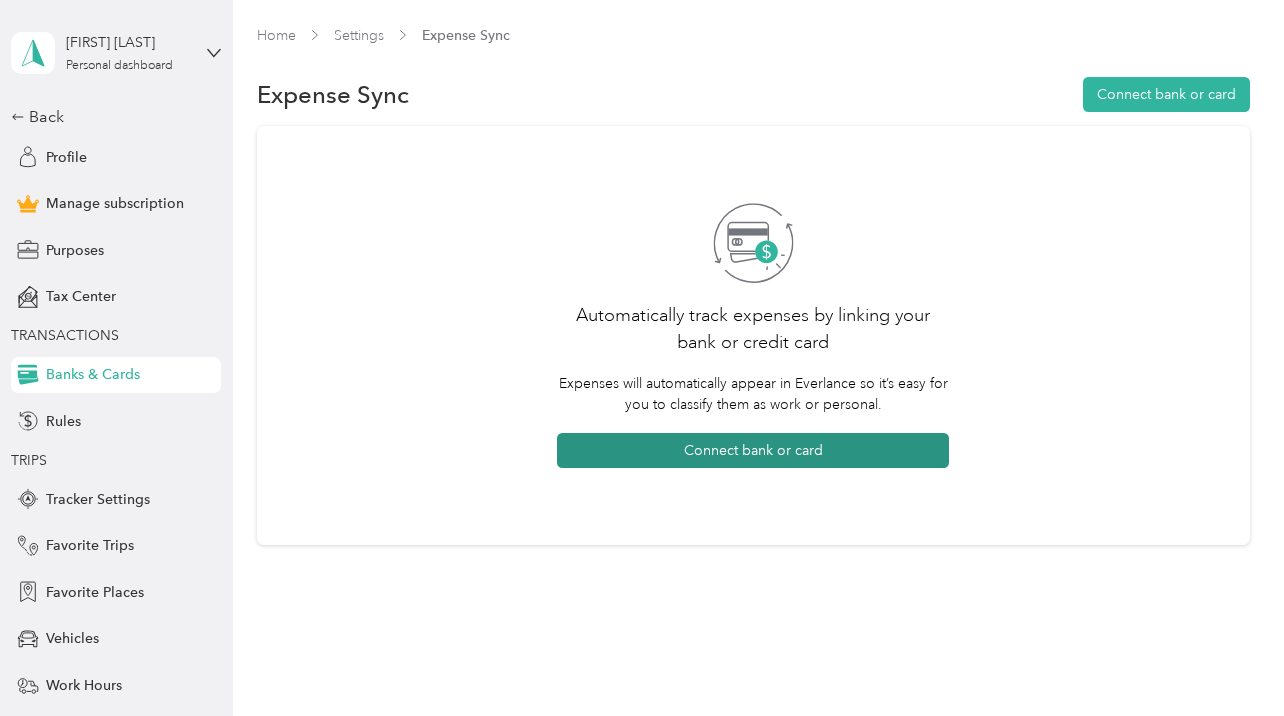 click on "Connect bank or card" at bounding box center [753, 450] 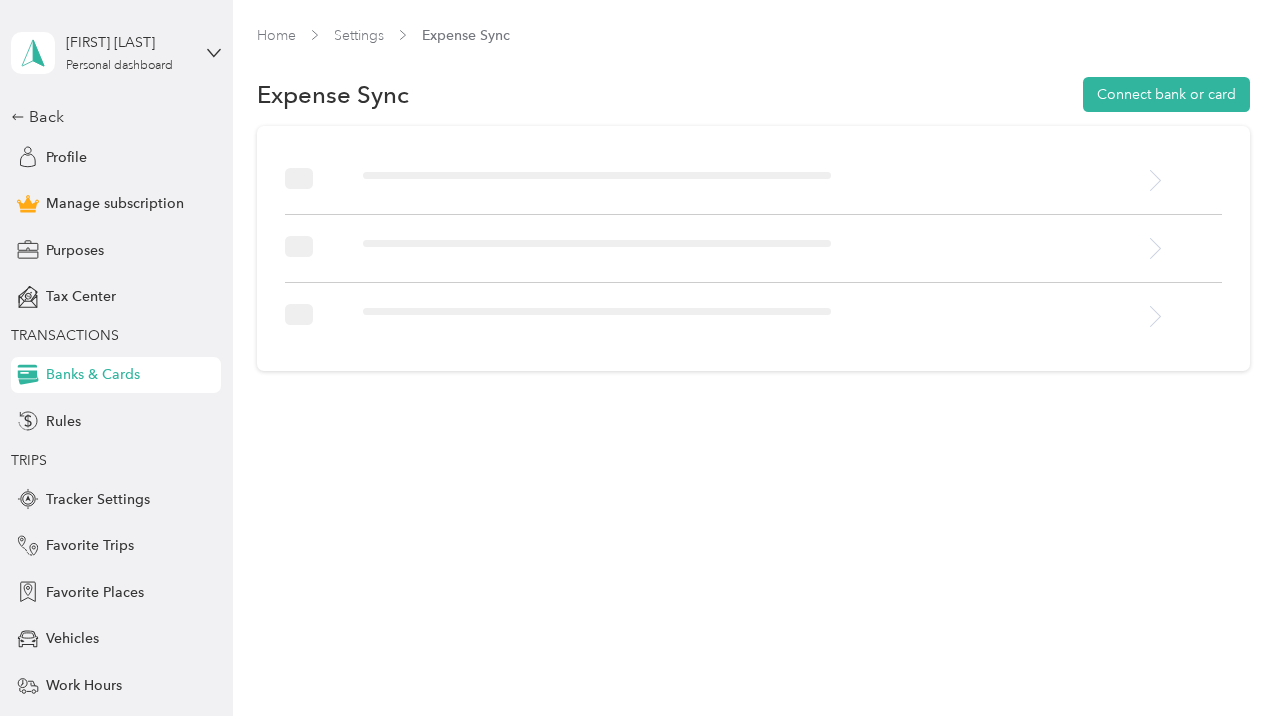 click on "Banks & Cards" at bounding box center [93, 374] 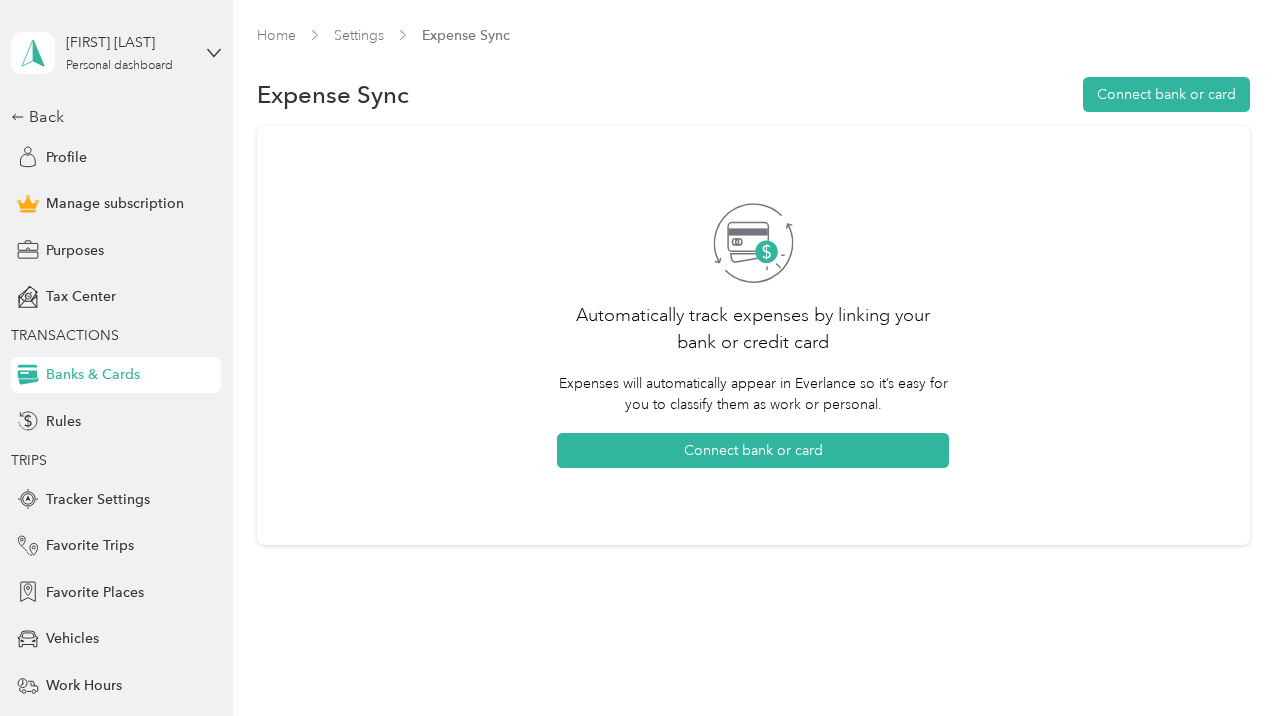 click on "Automatically track expenses by linking your bank or credit card Expenses will automatically appear in Everlance so it’s easy for you to classify them as work or personal. Connect bank or card" at bounding box center (753, 335) 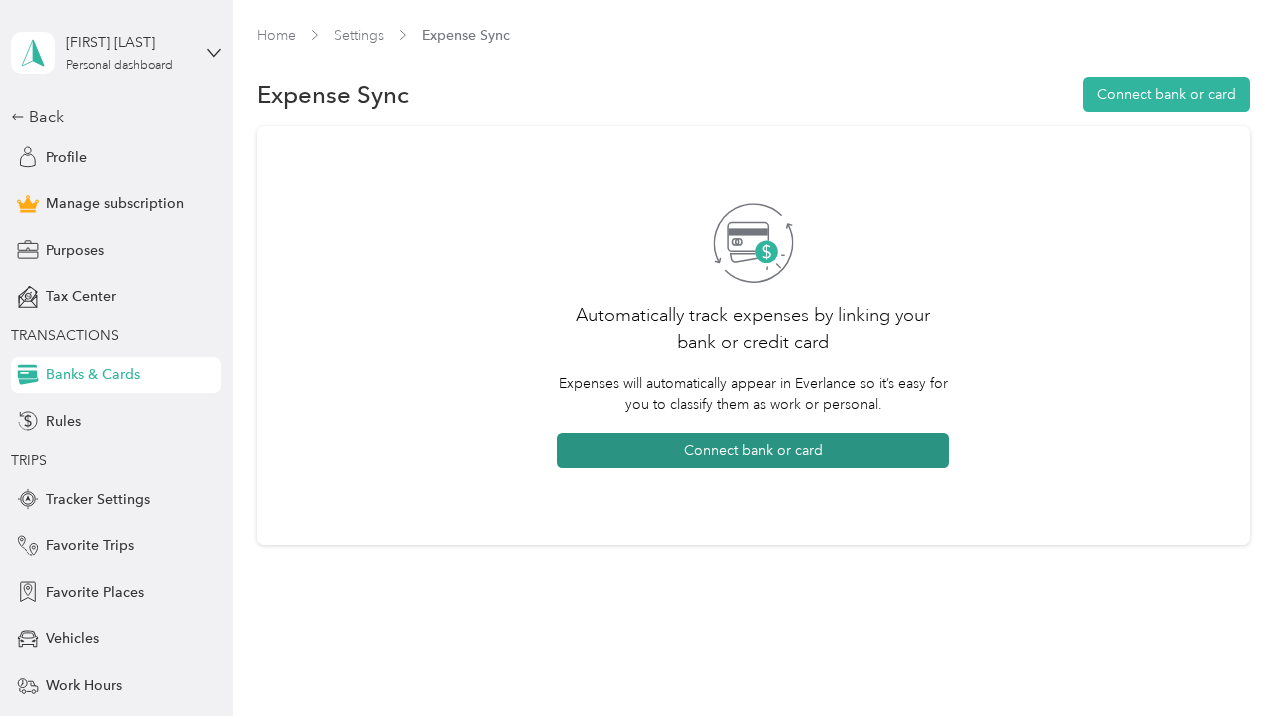 click on "Connect bank or card" at bounding box center [753, 450] 